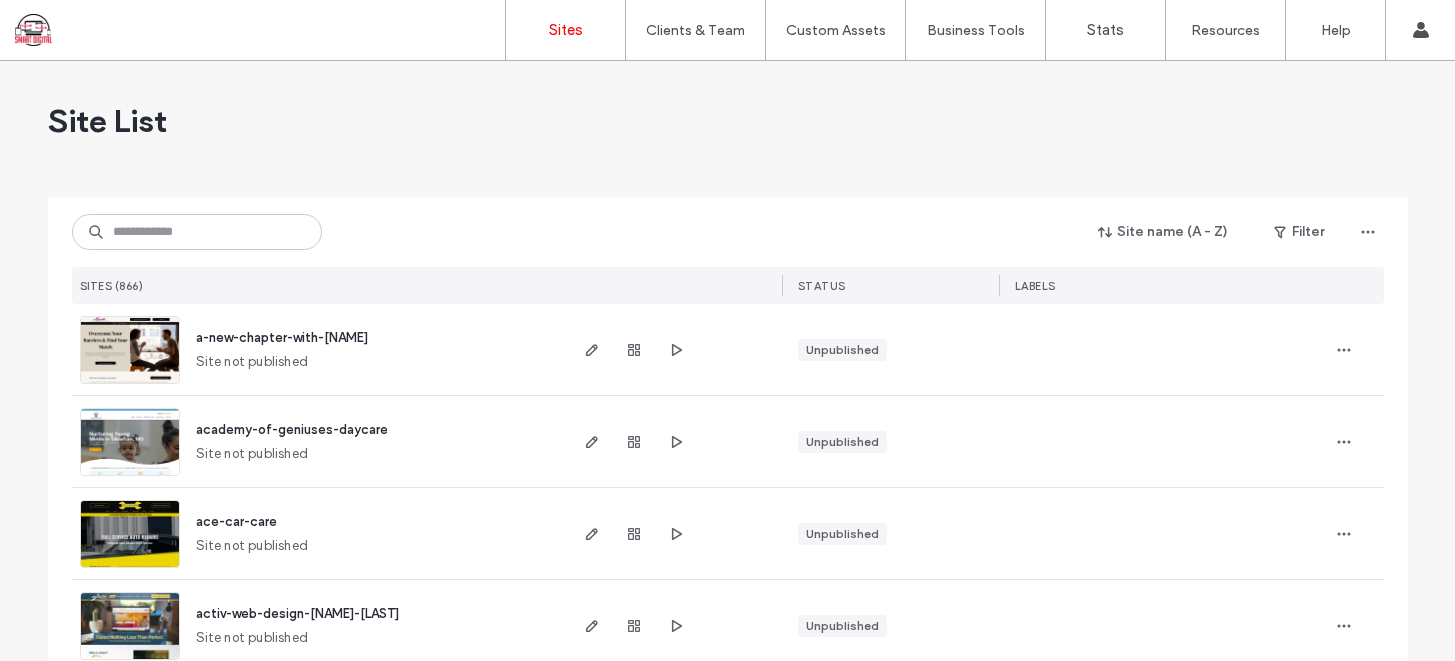 scroll, scrollTop: 0, scrollLeft: 0, axis: both 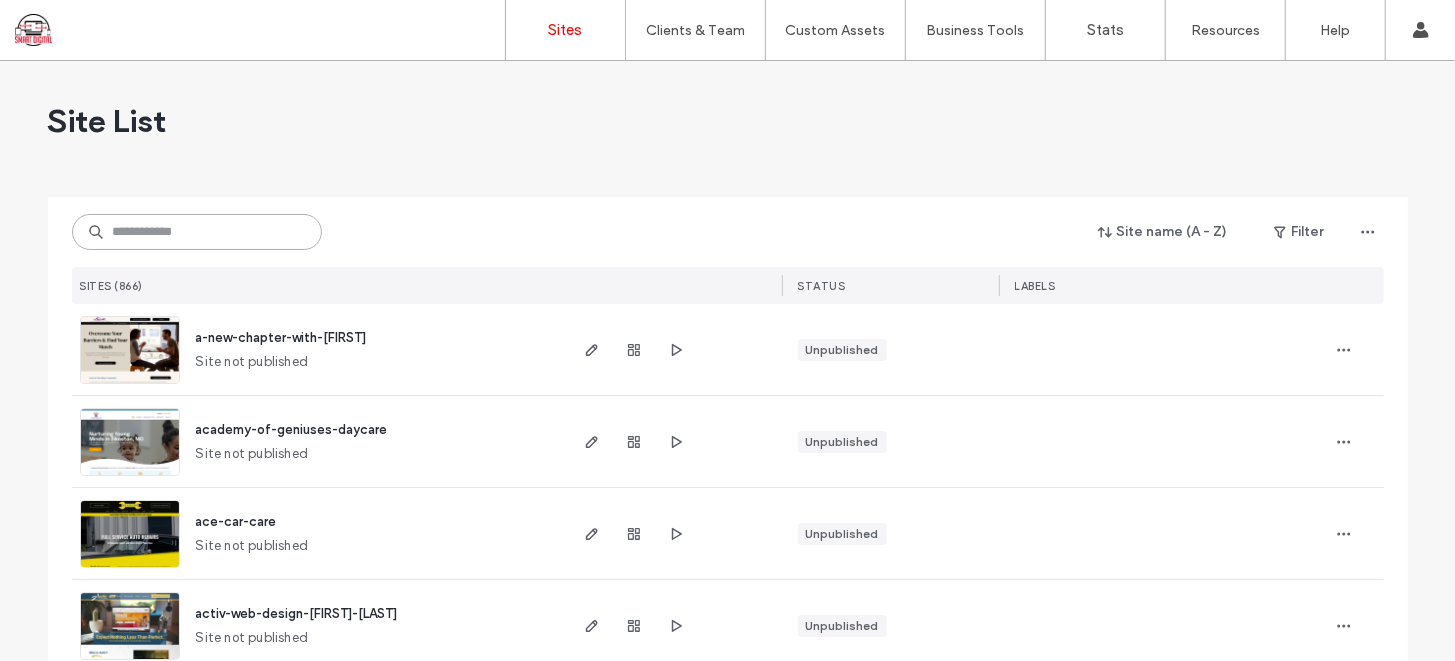 click at bounding box center [197, 232] 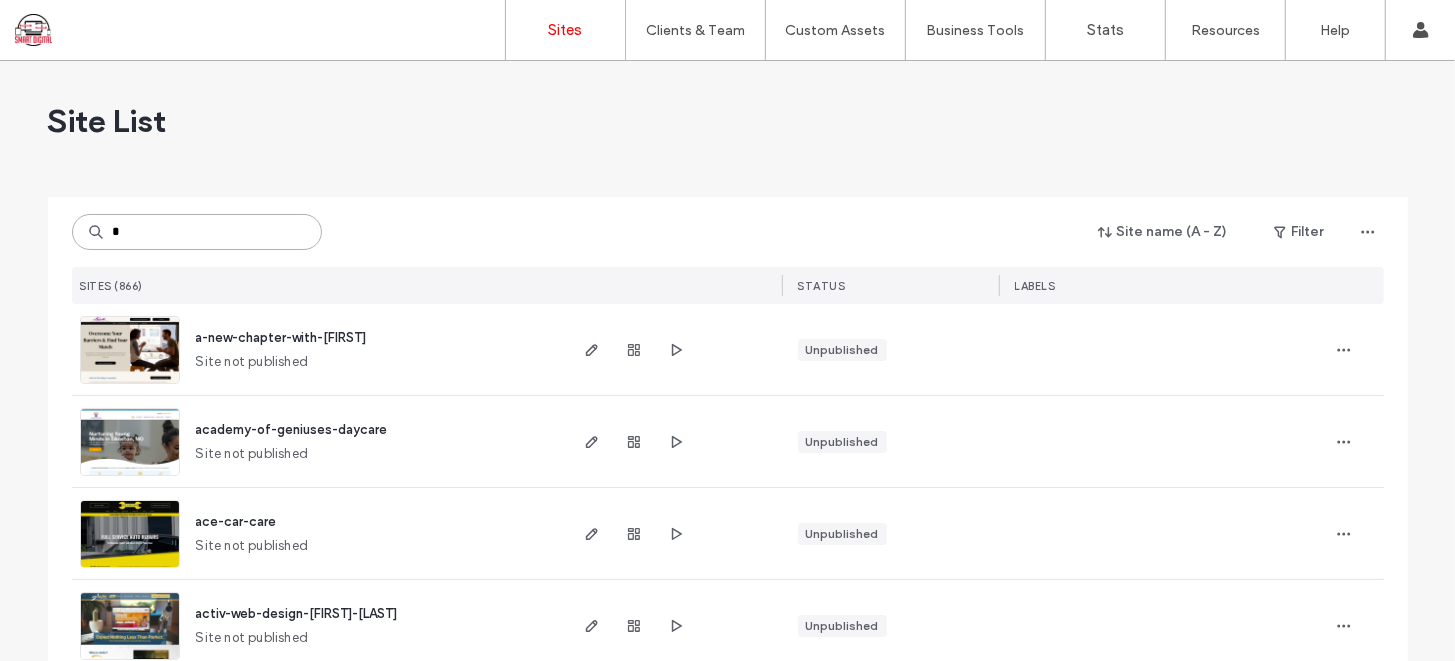 click on "*" at bounding box center [197, 232] 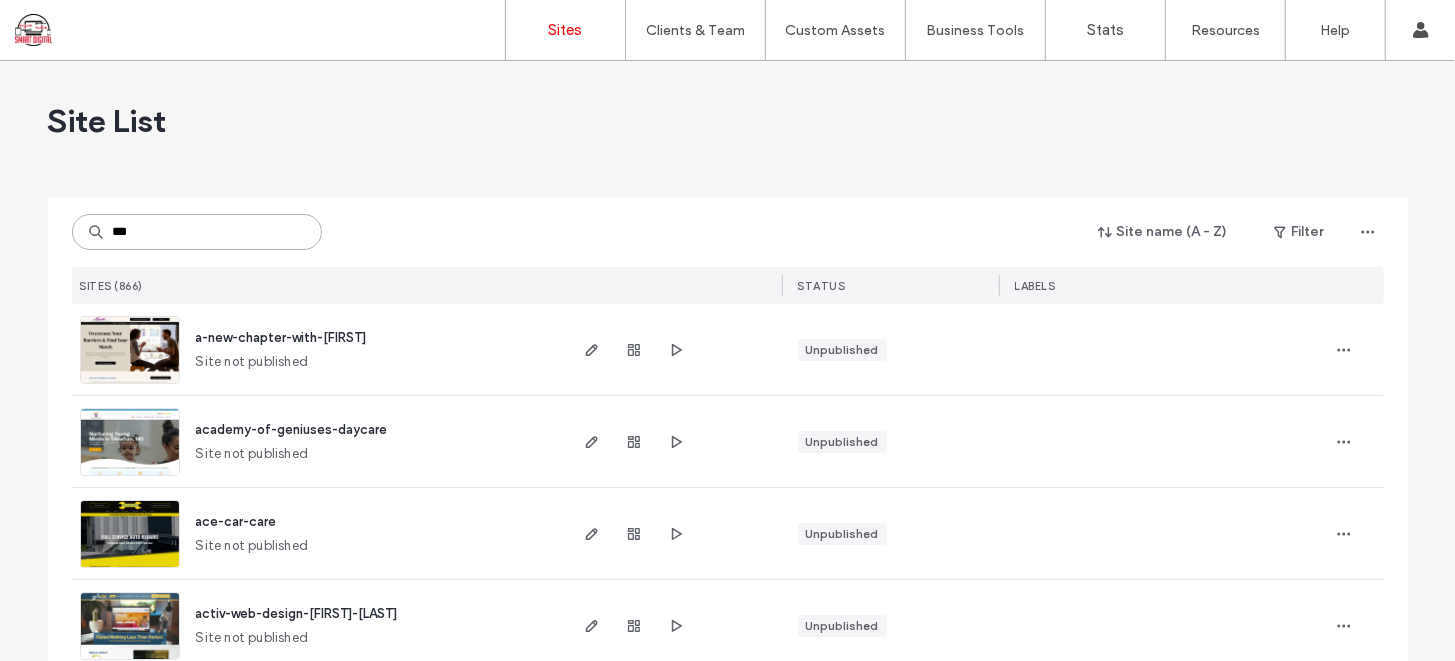 type on "***" 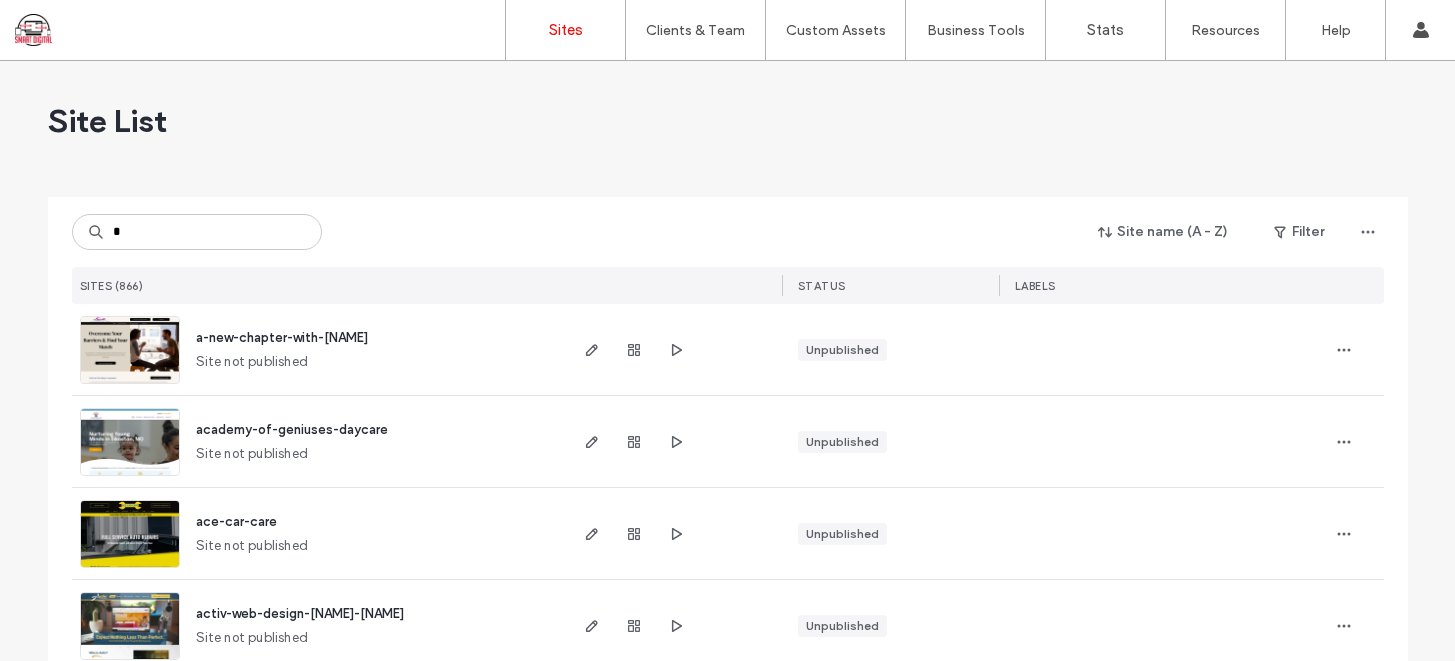 scroll, scrollTop: 0, scrollLeft: 0, axis: both 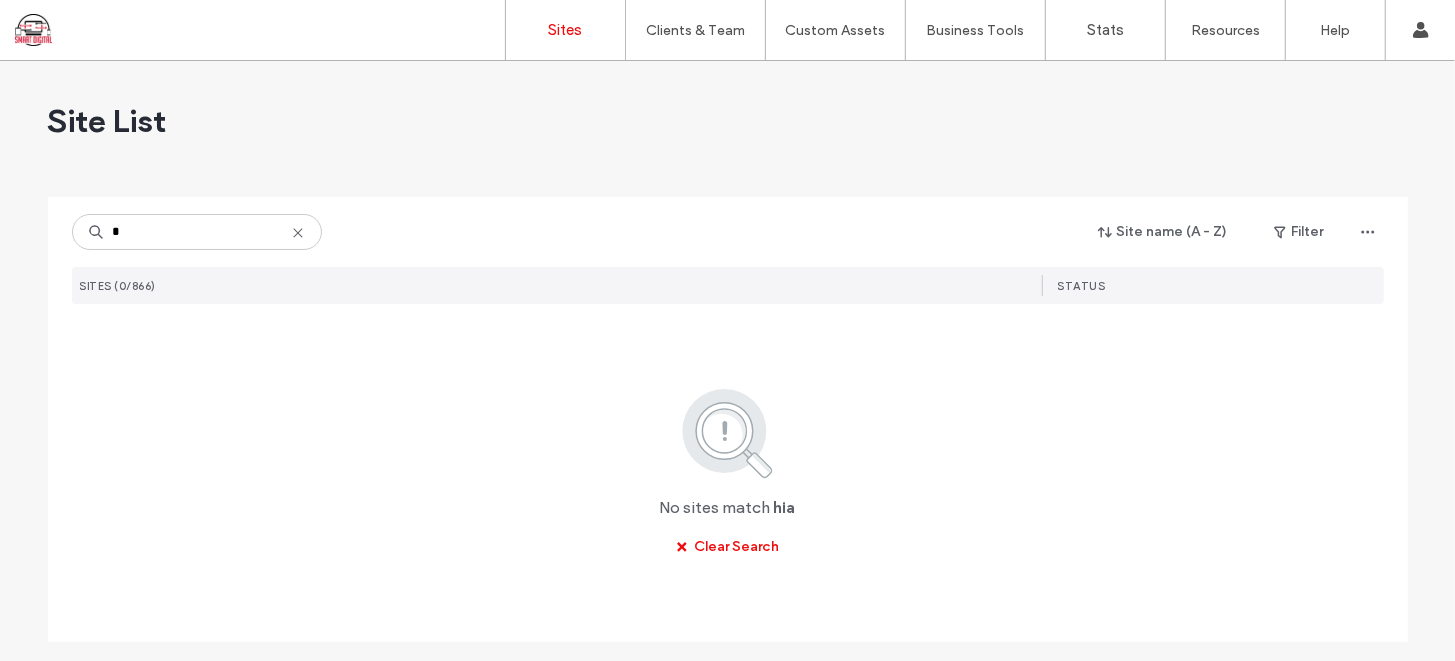 type on "*" 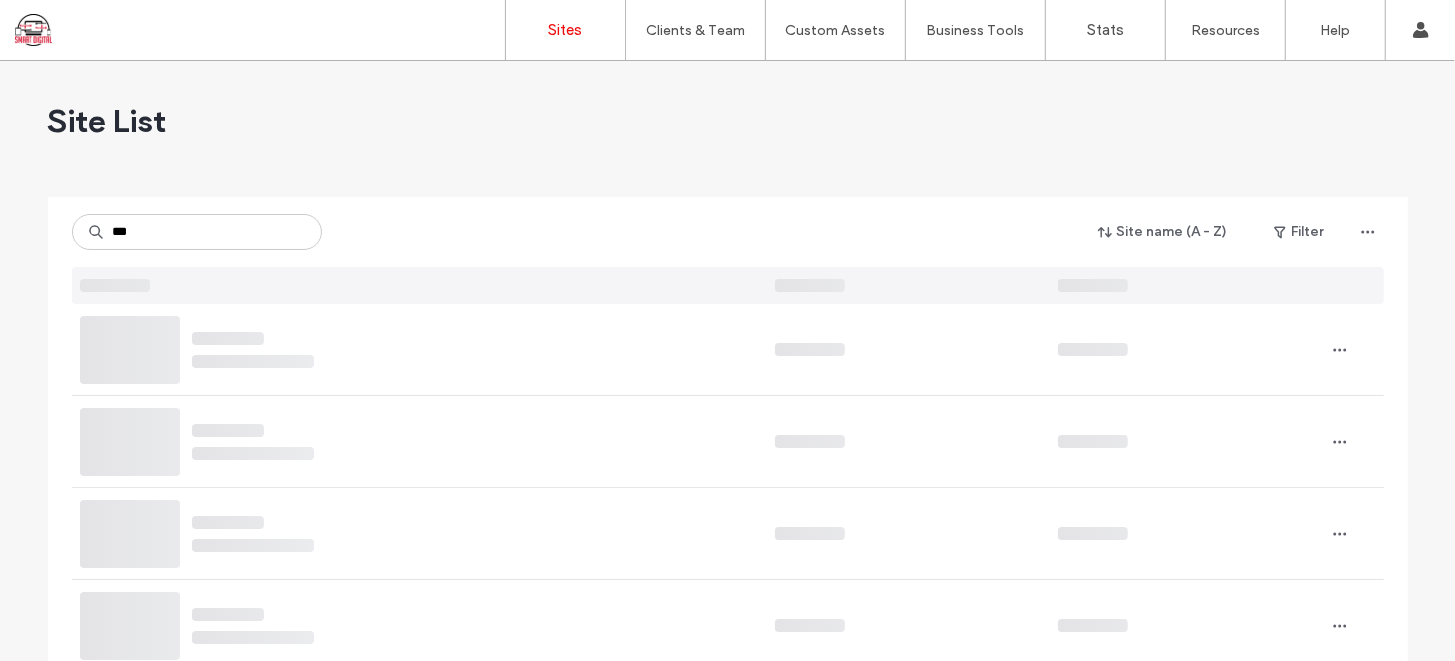 click on "***" at bounding box center [197, 232] 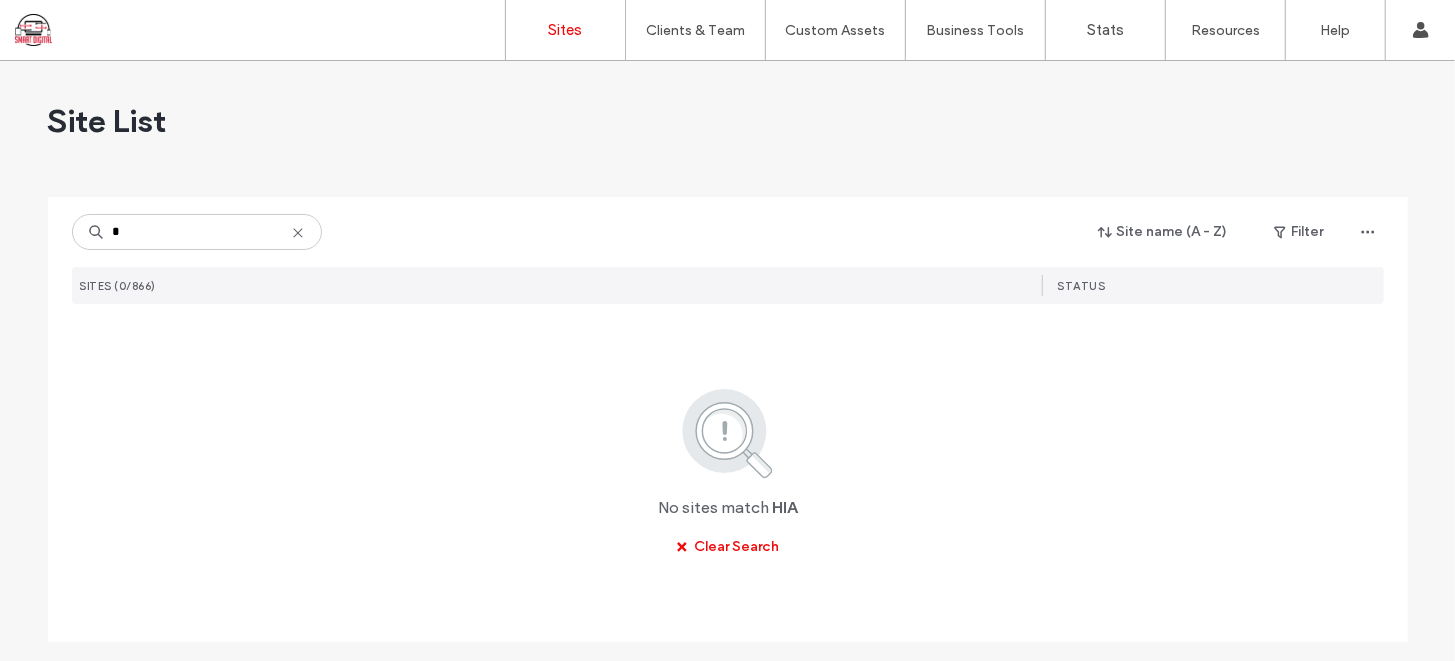 type on "*" 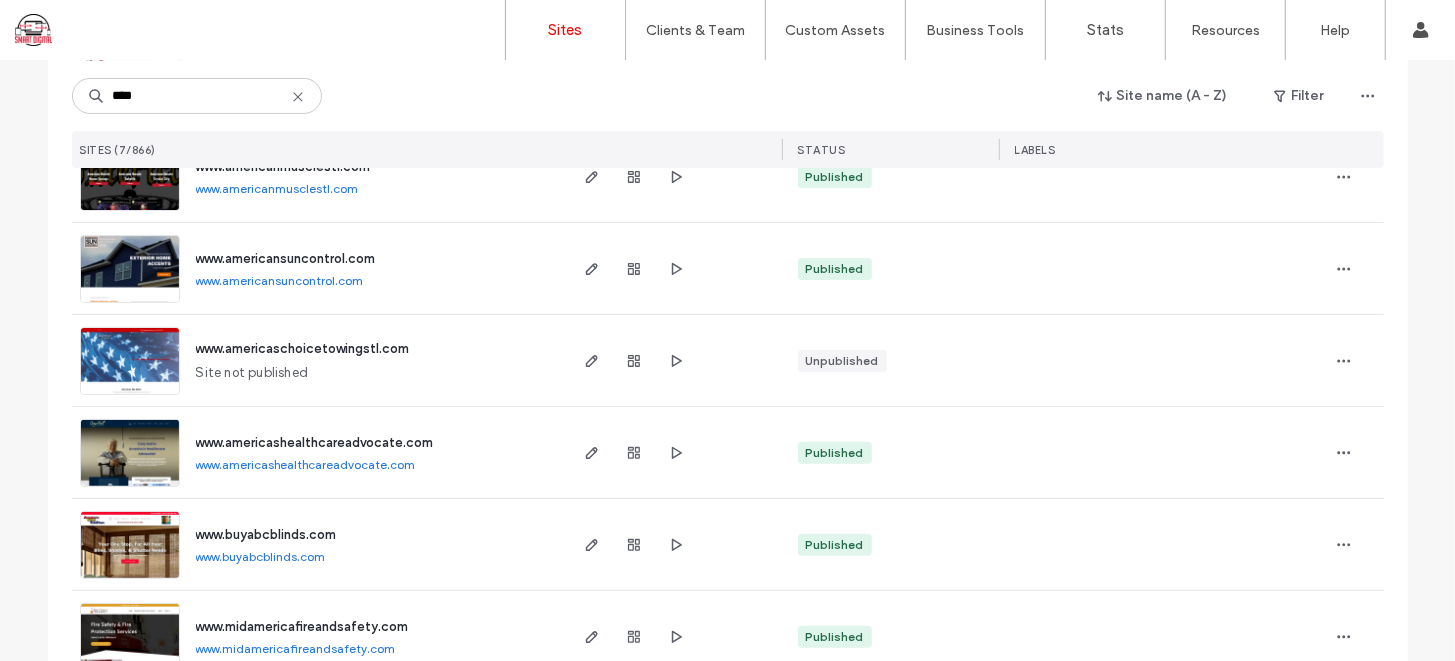 scroll, scrollTop: 277, scrollLeft: 0, axis: vertical 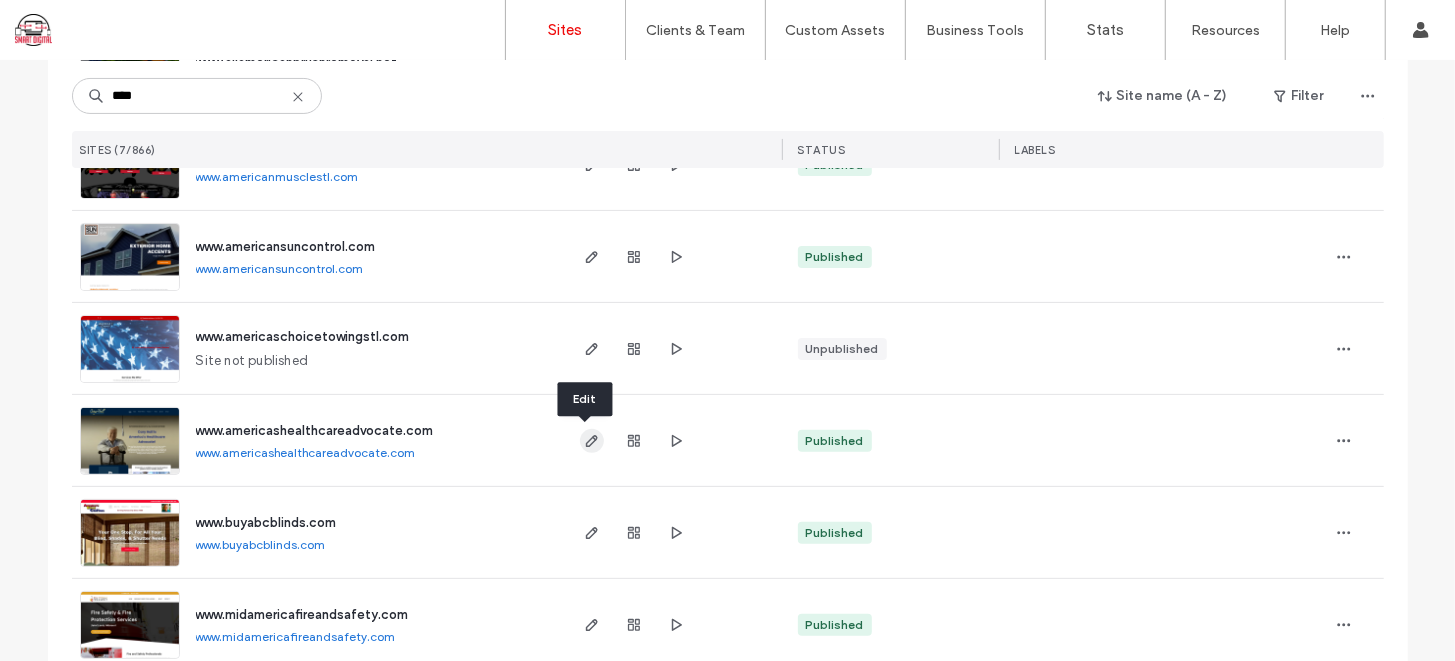 type on "****" 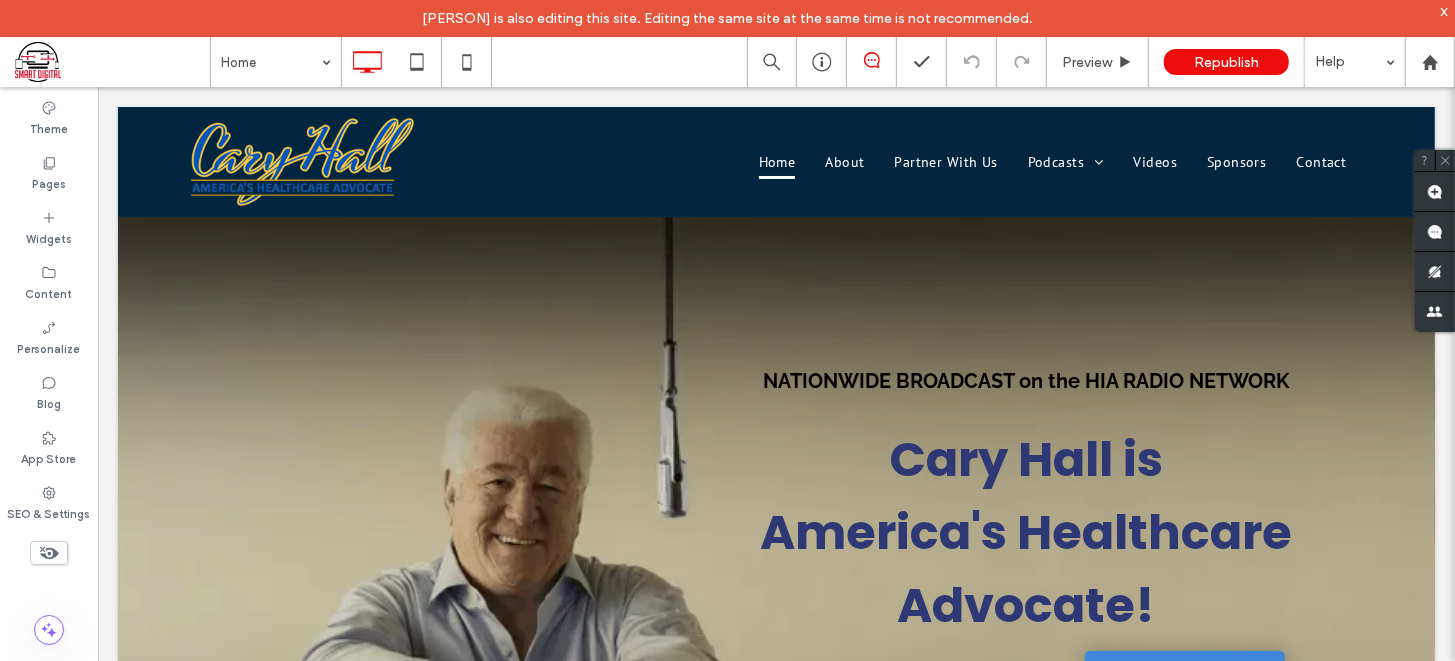 scroll, scrollTop: 0, scrollLeft: 0, axis: both 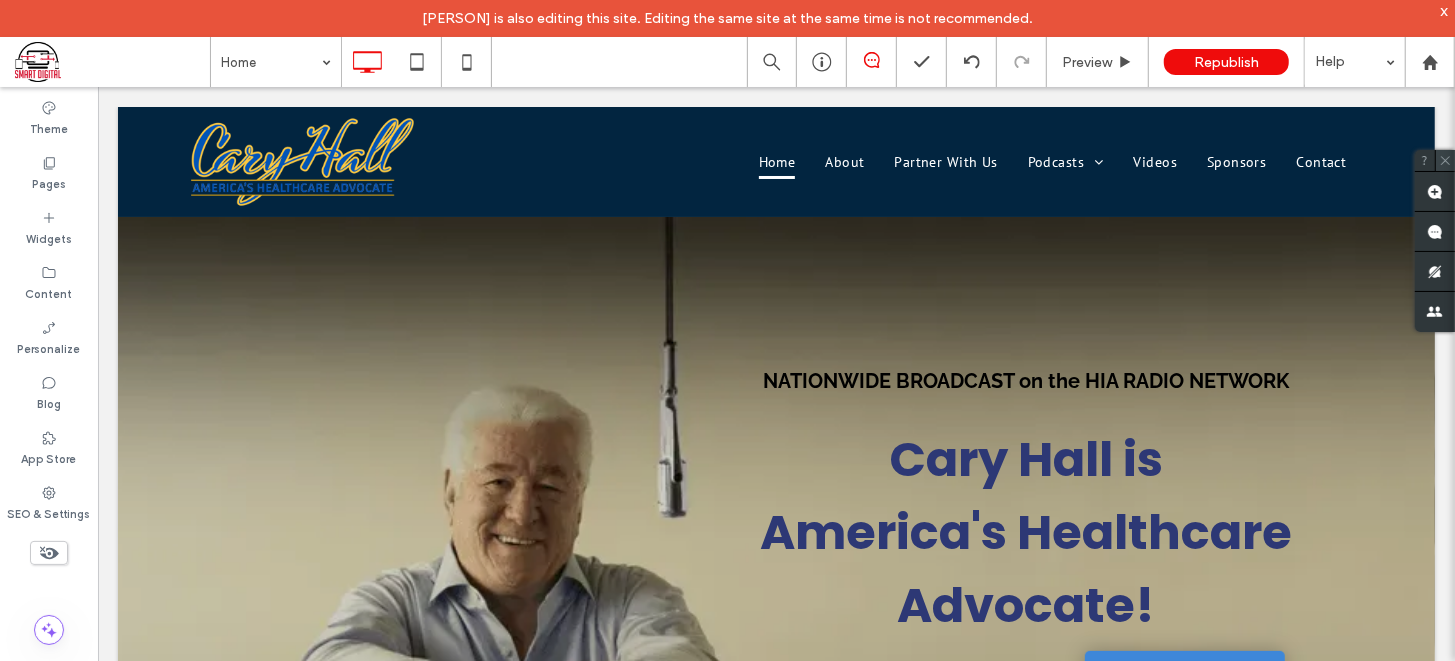 click 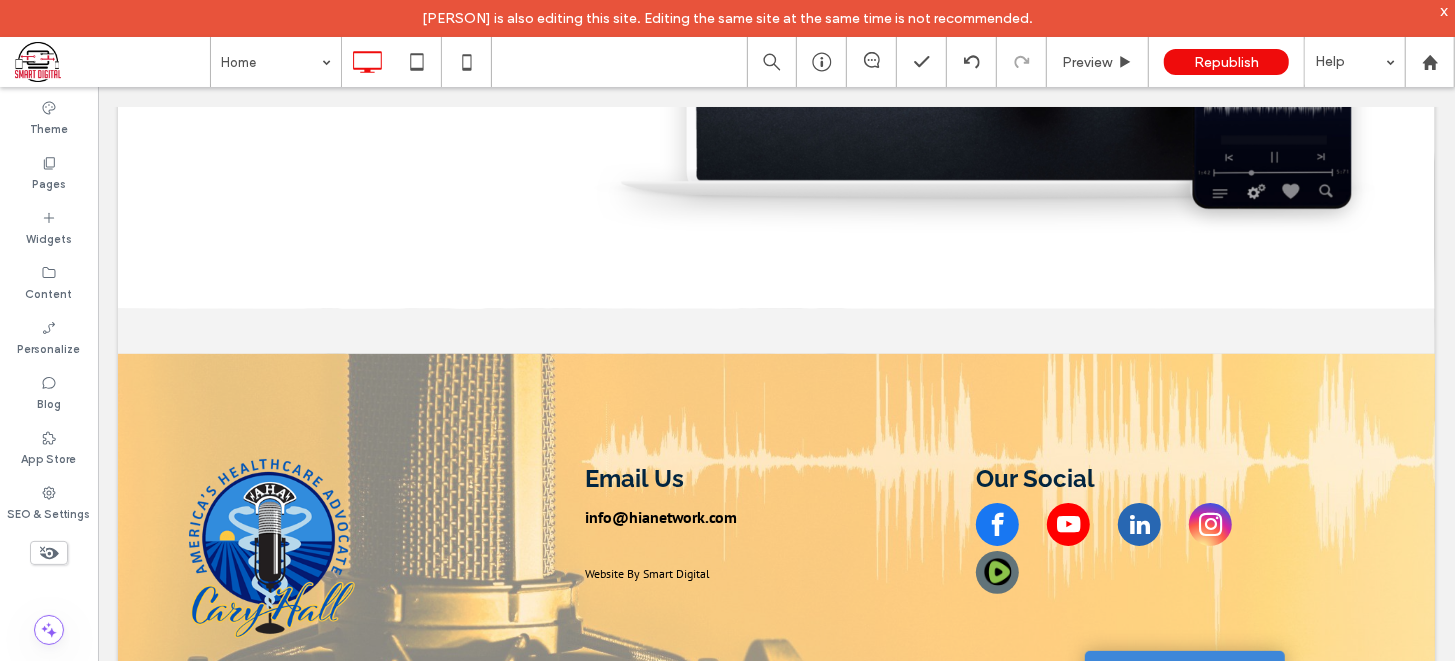 scroll, scrollTop: 4937, scrollLeft: 0, axis: vertical 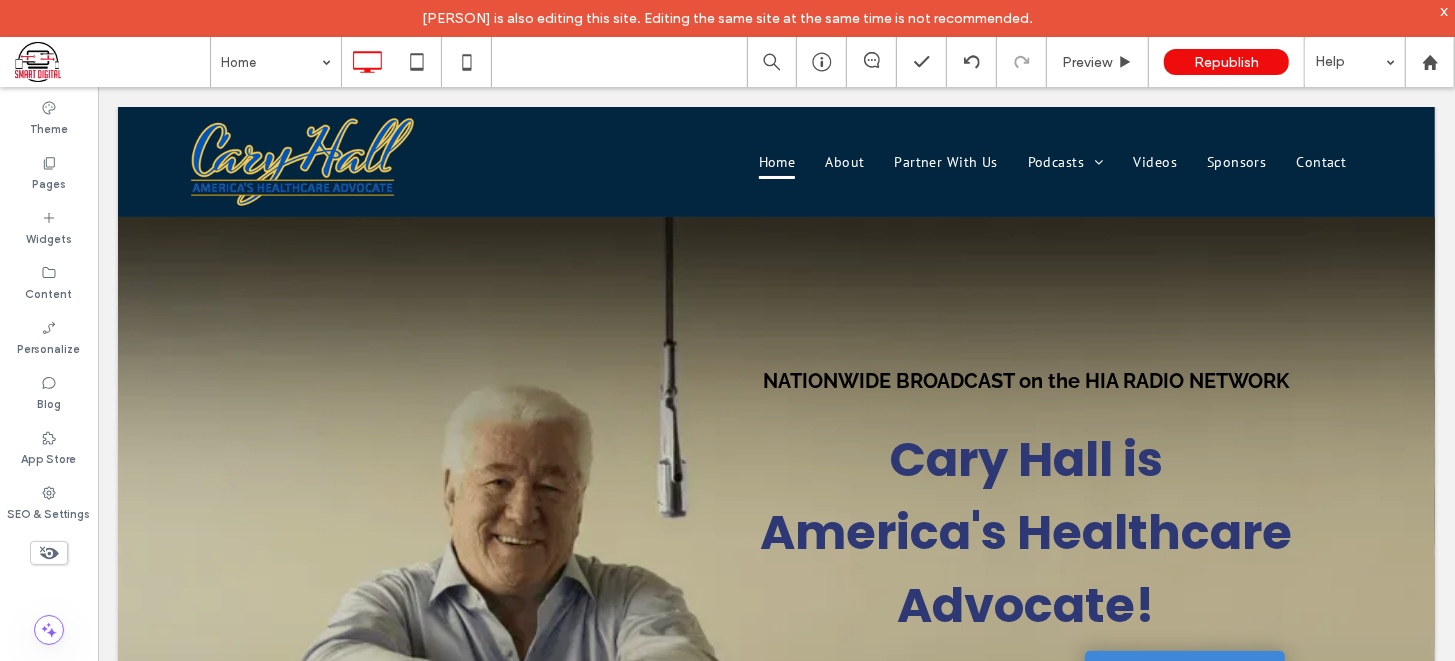 drag, startPoint x: 1446, startPoint y: 626, endPoint x: 1548, endPoint y: 158, distance: 478.98642 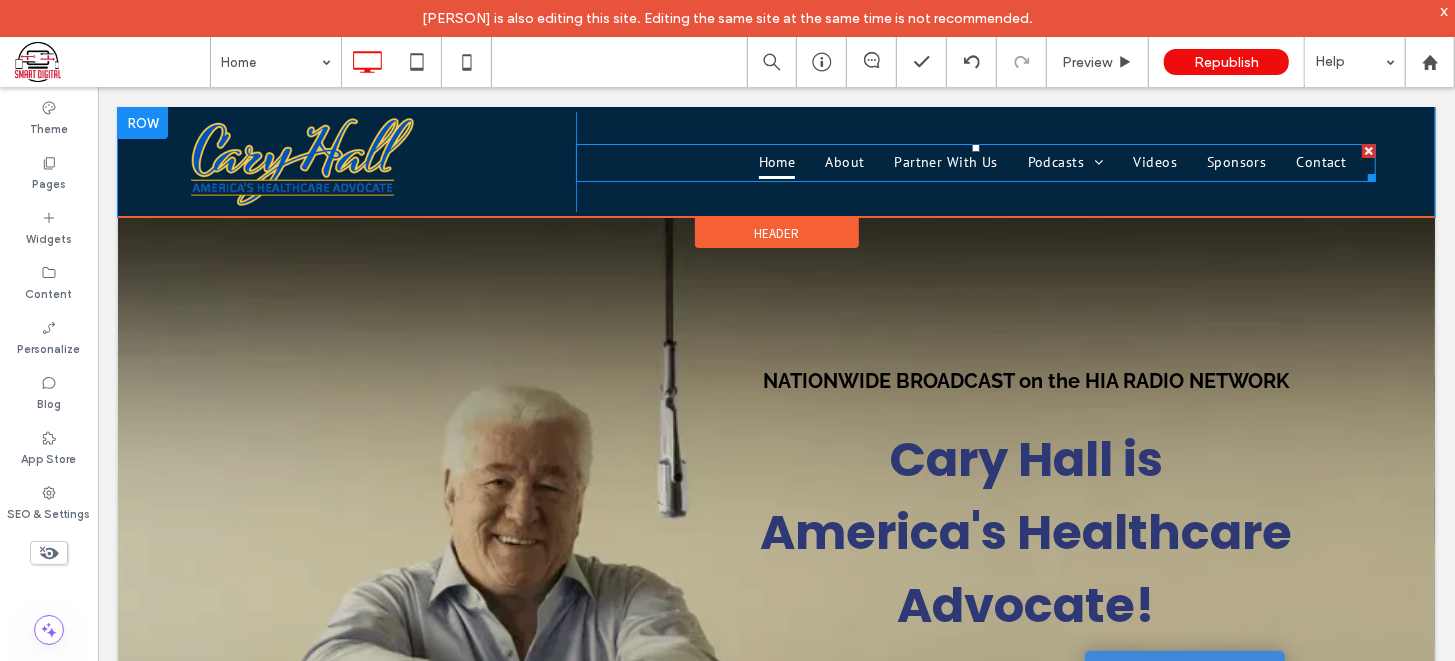 click on "Home
About
Partner With Us
Podcasts
Episodes
Videos
Sponsors
Contact" at bounding box center (975, 162) 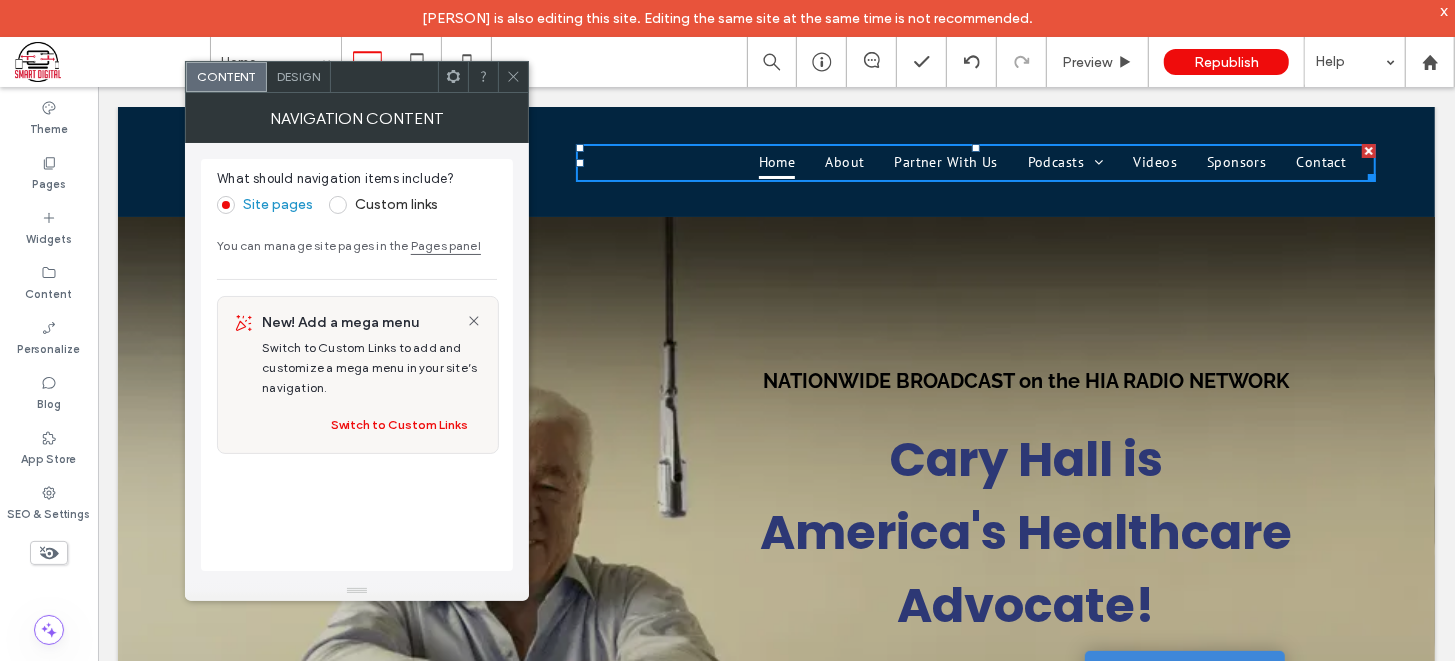 click 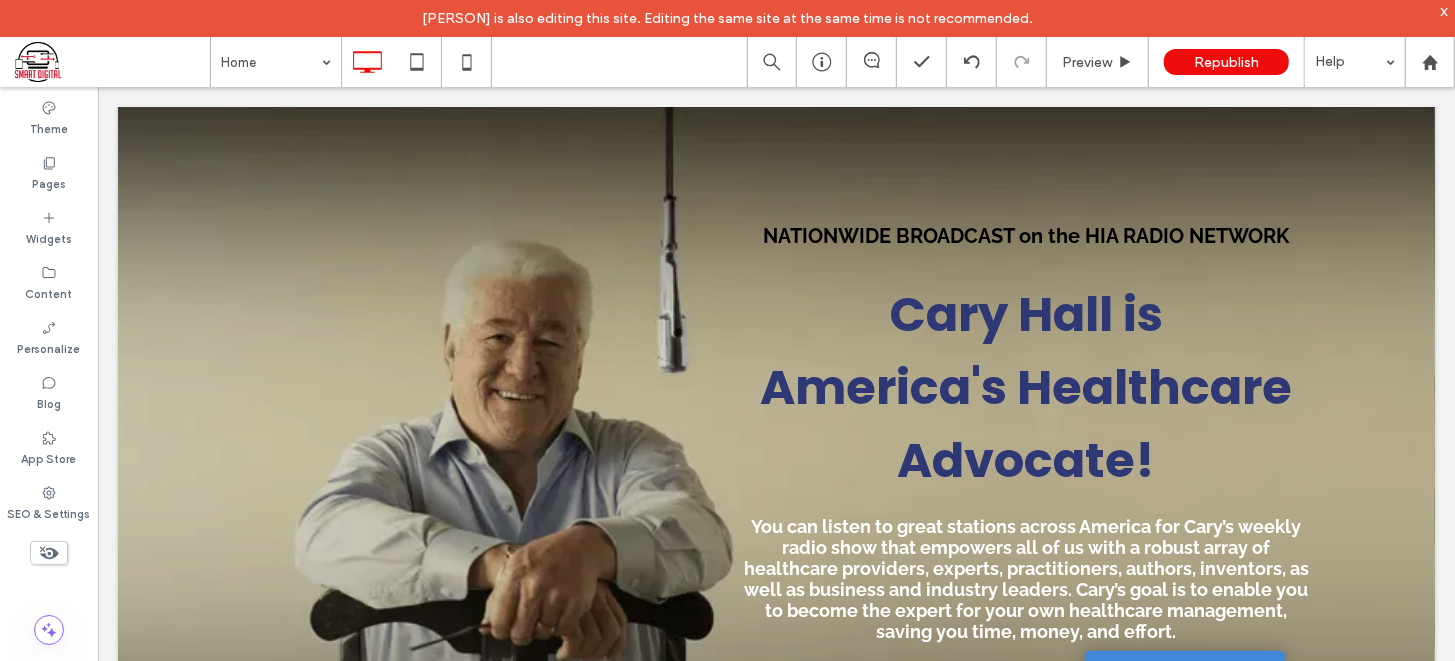 scroll, scrollTop: 123, scrollLeft: 0, axis: vertical 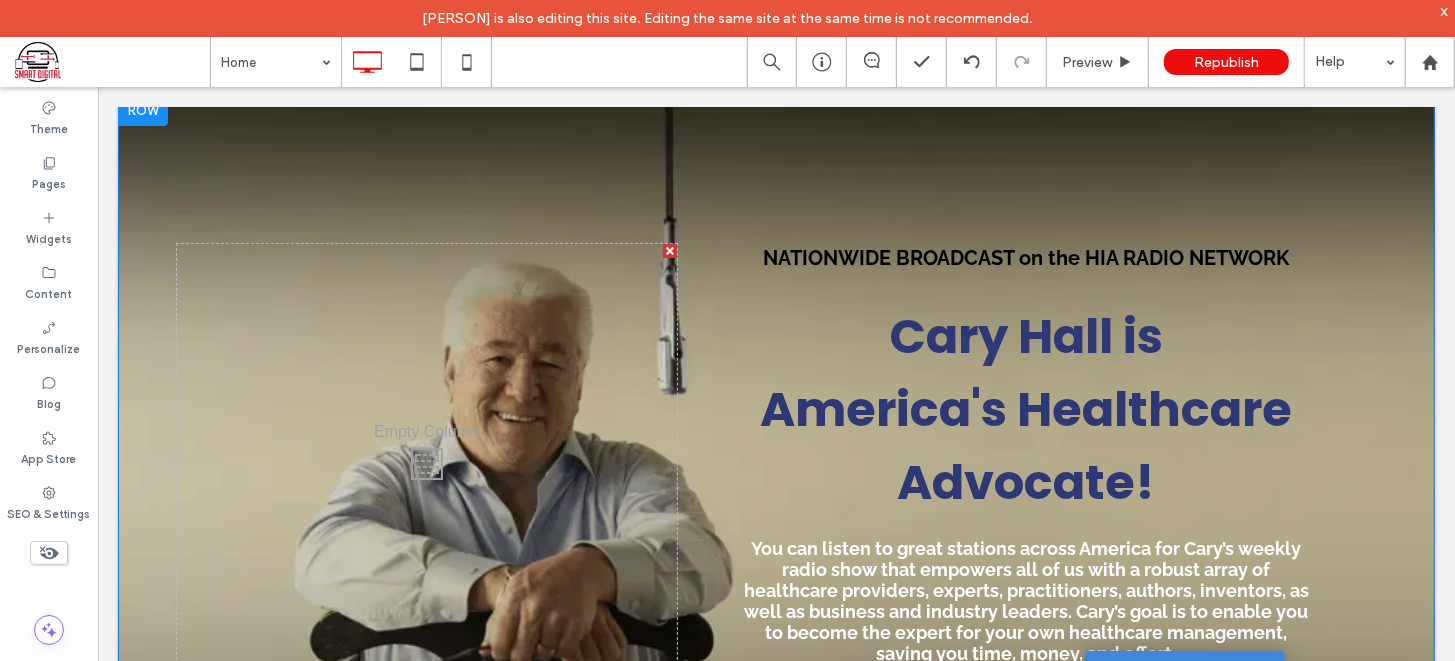 click on "Click To Paste" at bounding box center [426, 458] 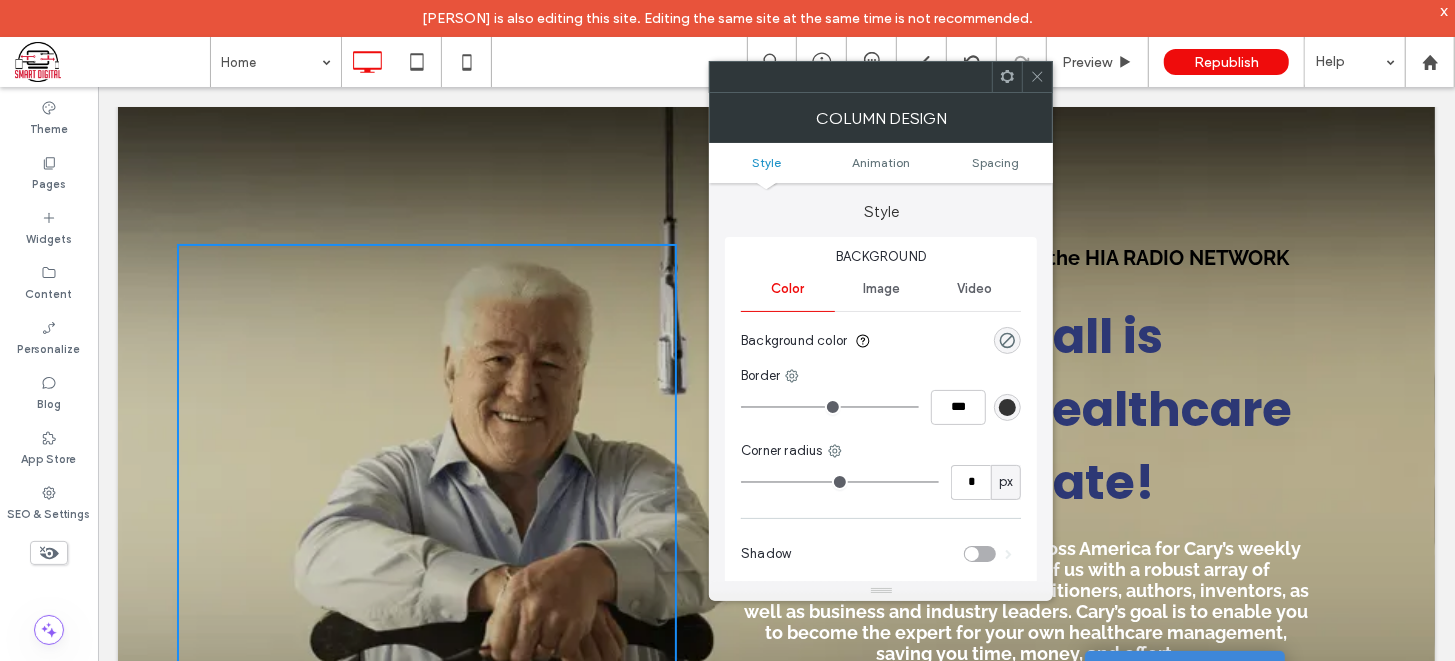 click on "Click To Paste
NATIONWIDE BROADCAST on the HIA RADIO NETWORK
Cary Hall is
America's Healthcare Advocate!
You can listen to great stations across America for Cary’s weekly radio show that empowers all of us with a robust array of healthcare providers, experts, practitioners, authors, inventors, as well as business and industry leaders. Cary’s goal is to enable you to become the expert for your own healthcare management, saving you time, money, and effort.
Click To Paste
Row + Add Section" at bounding box center [775, 483] 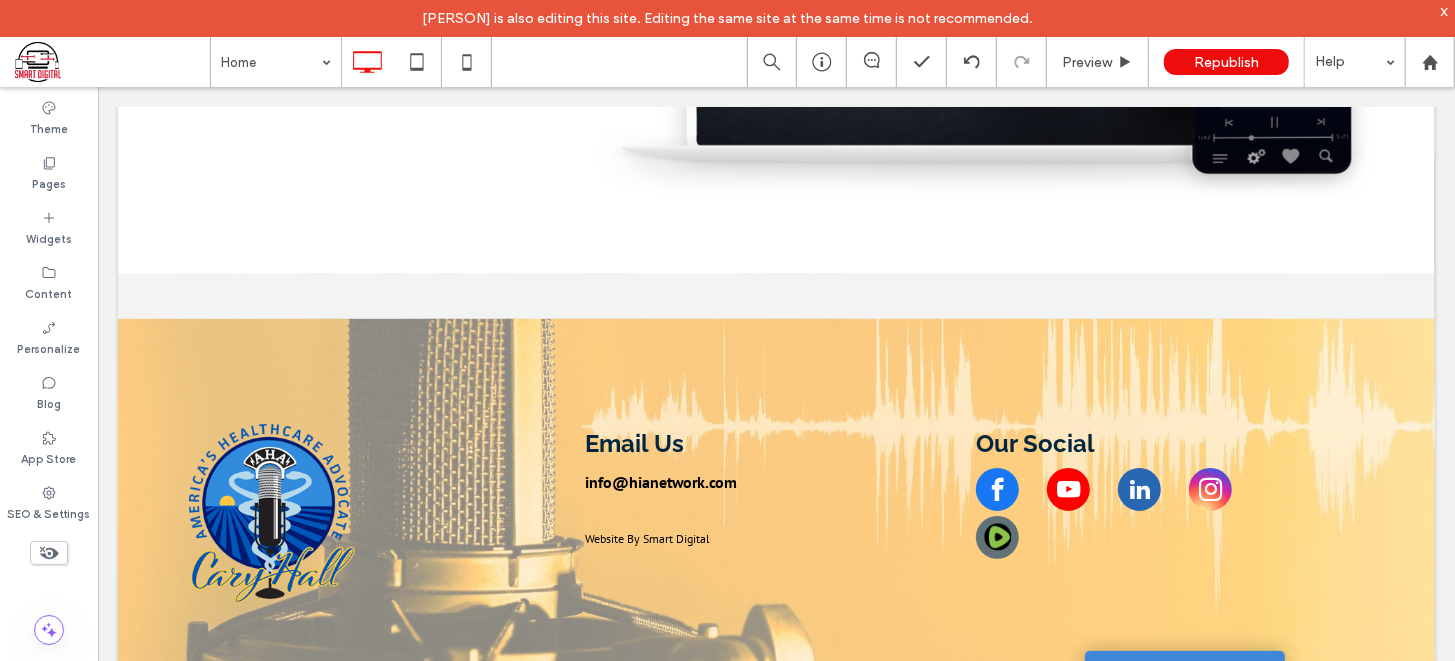 scroll, scrollTop: 4990, scrollLeft: 0, axis: vertical 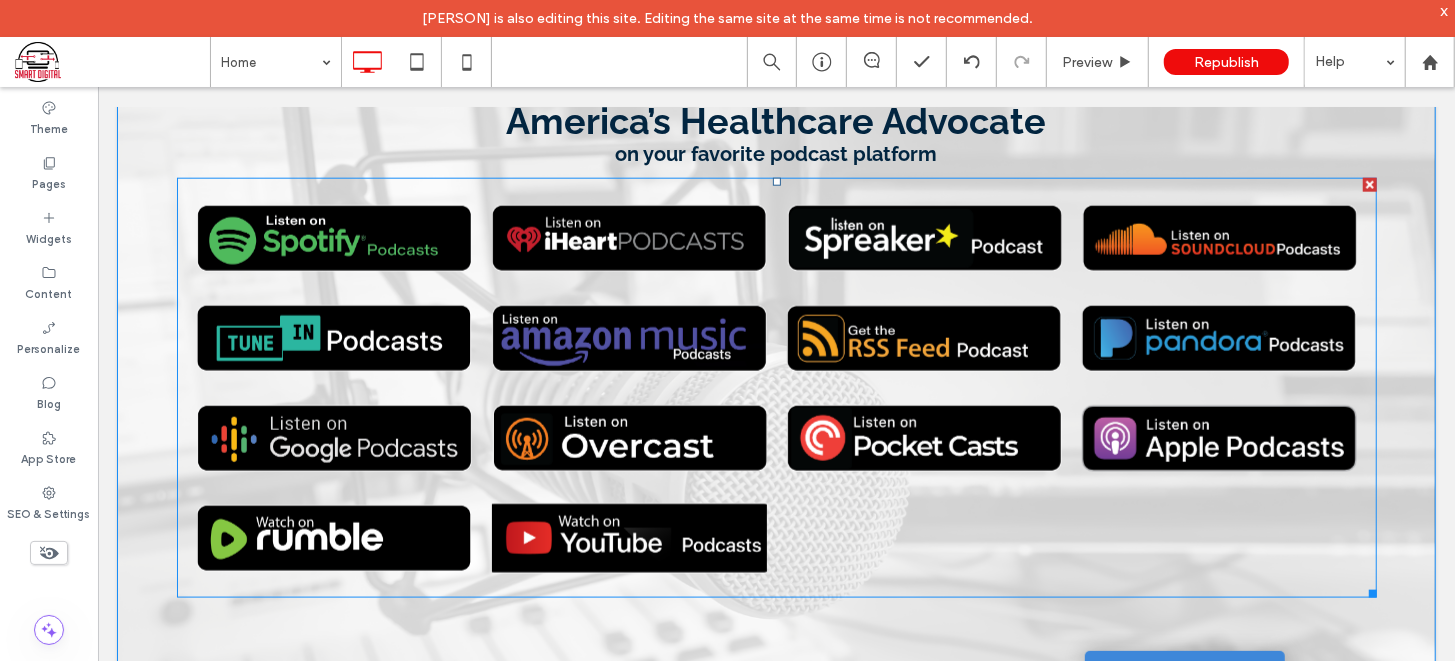 click at bounding box center (628, 537) 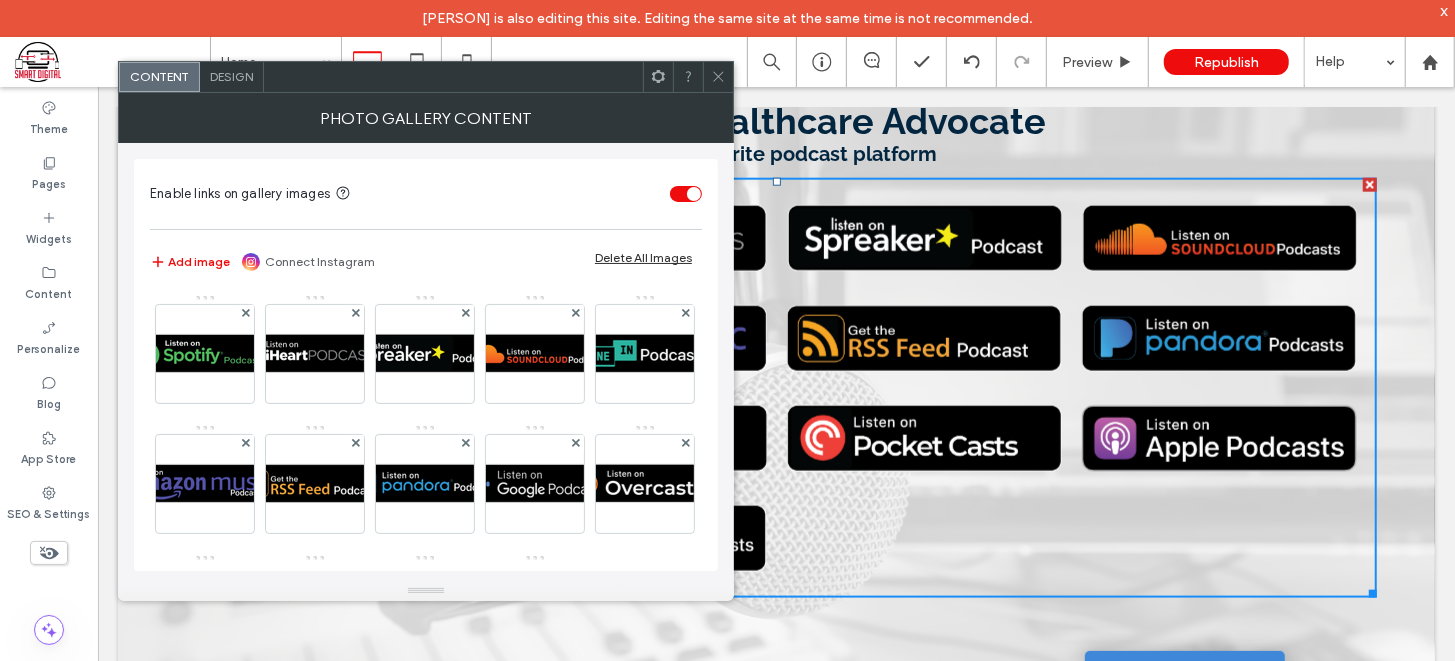 click 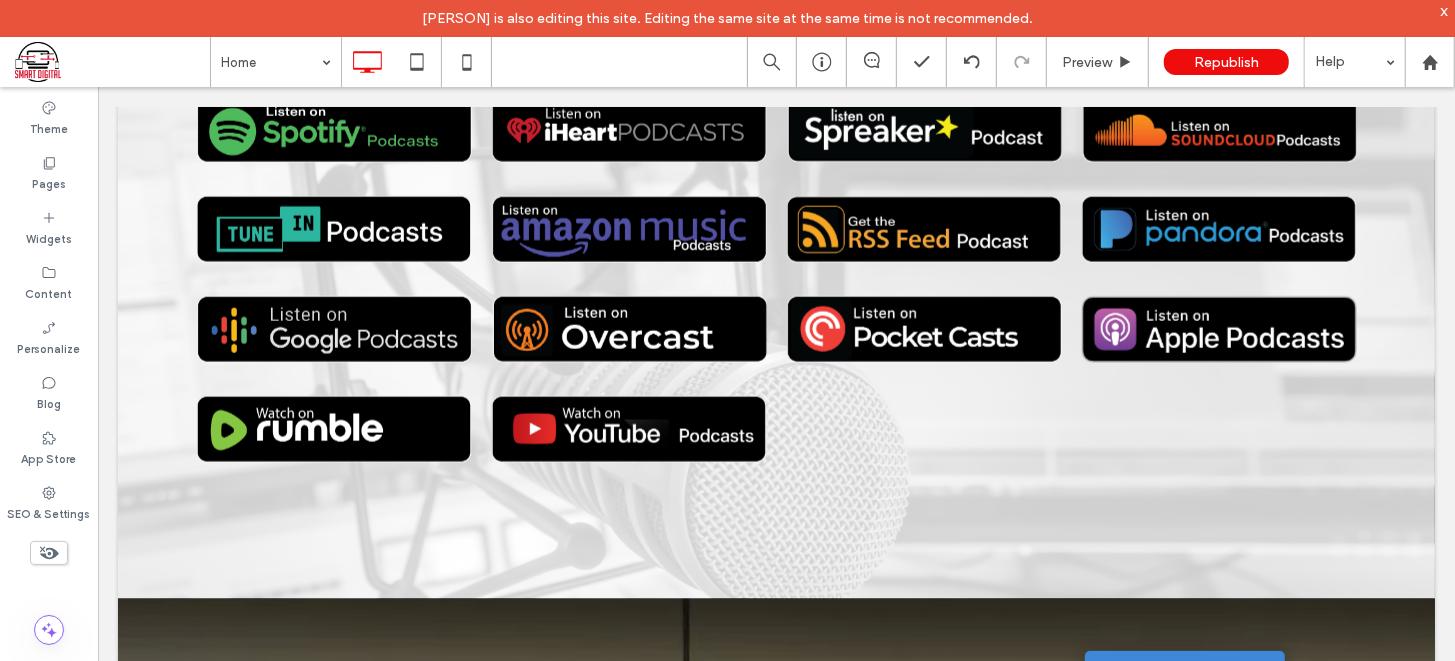 scroll, scrollTop: 1516, scrollLeft: 0, axis: vertical 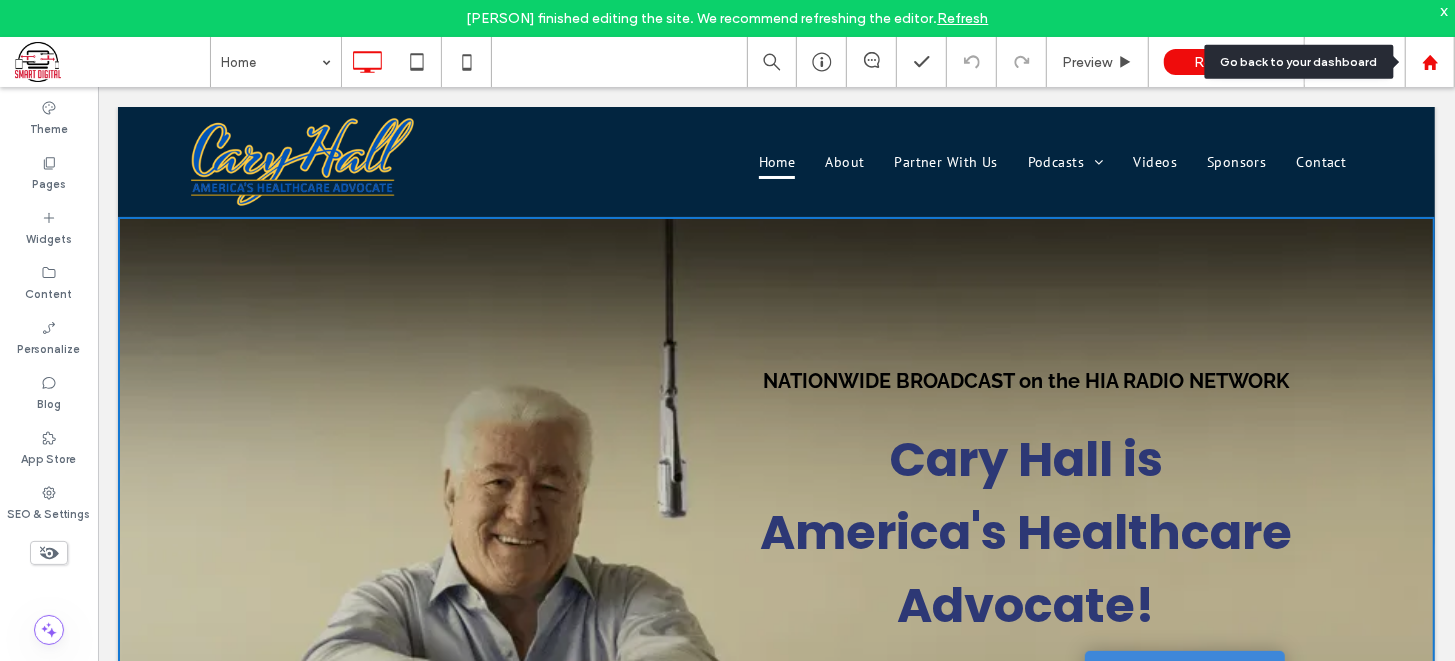 click 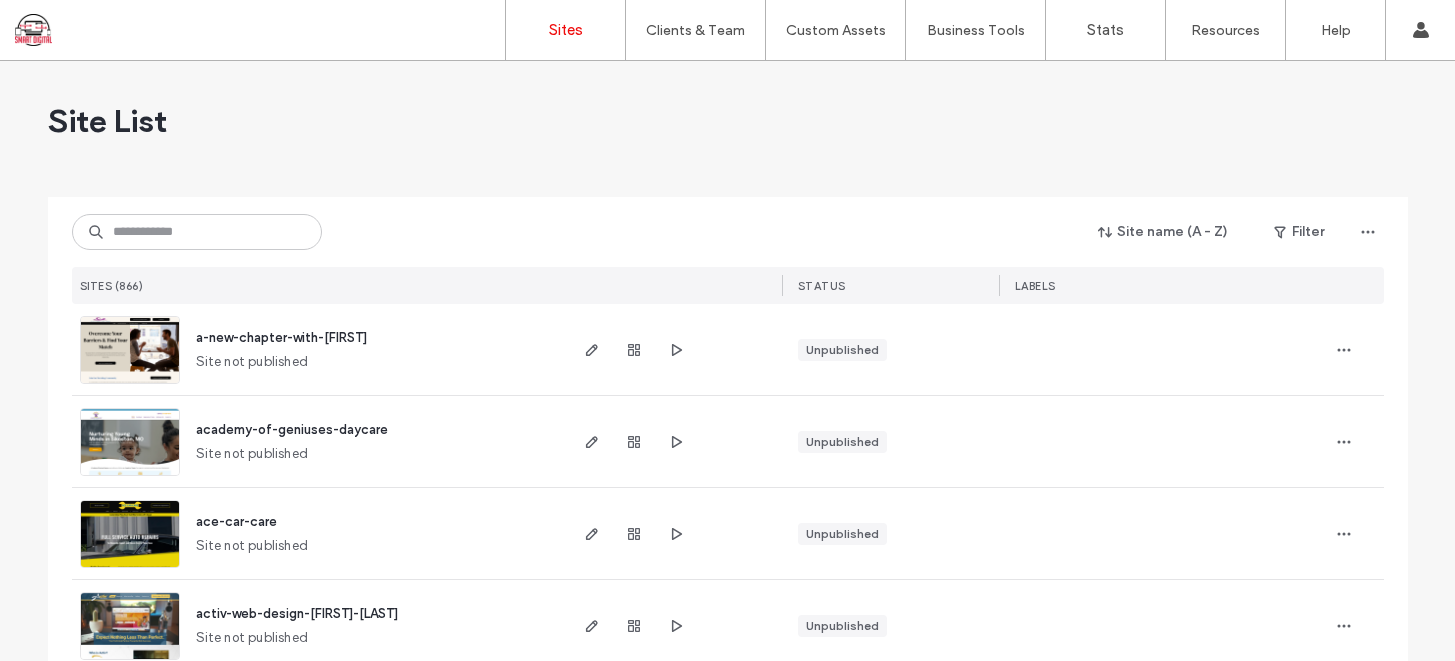 scroll, scrollTop: 0, scrollLeft: 0, axis: both 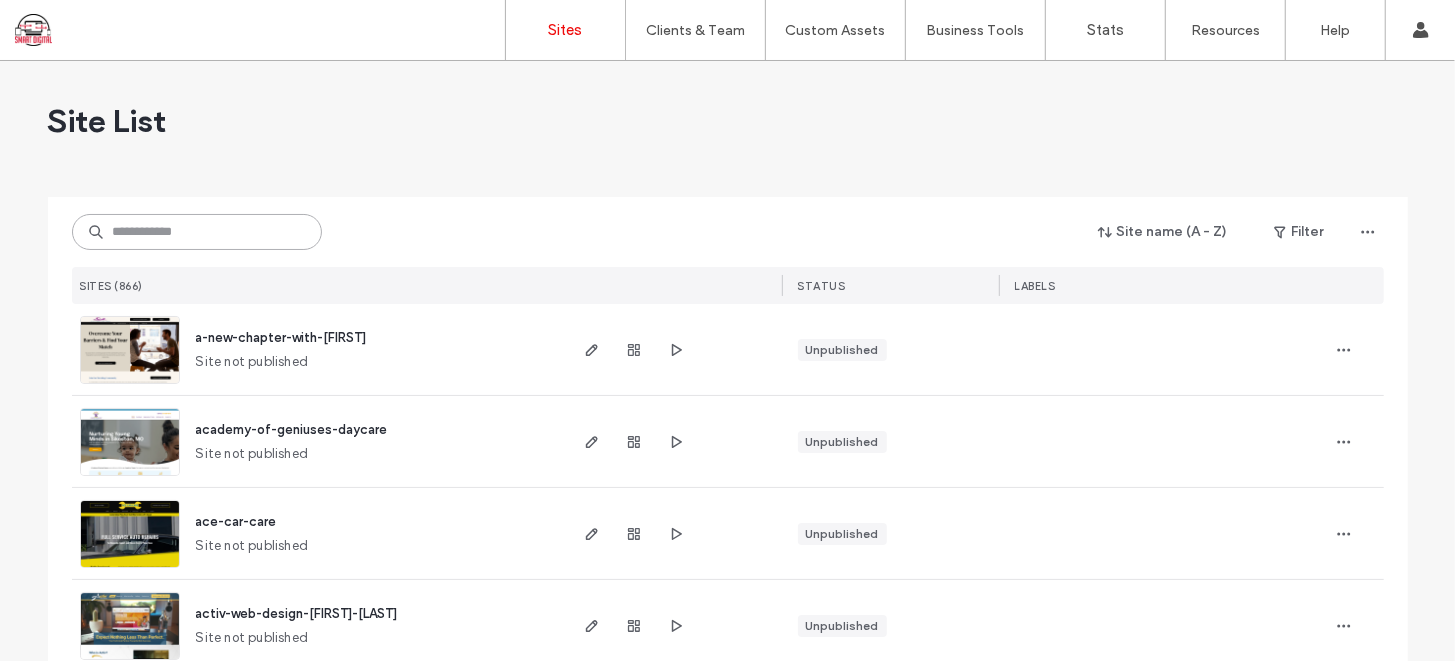 click at bounding box center (197, 232) 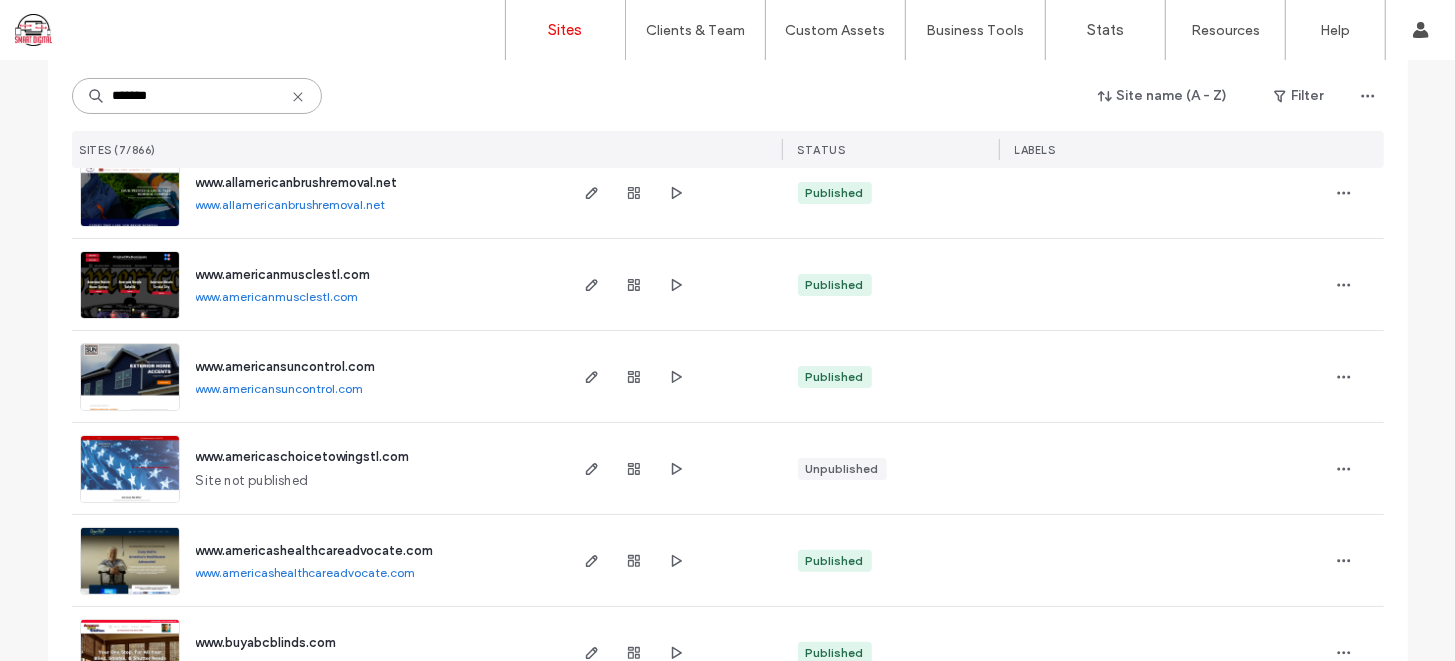 scroll, scrollTop: 159, scrollLeft: 0, axis: vertical 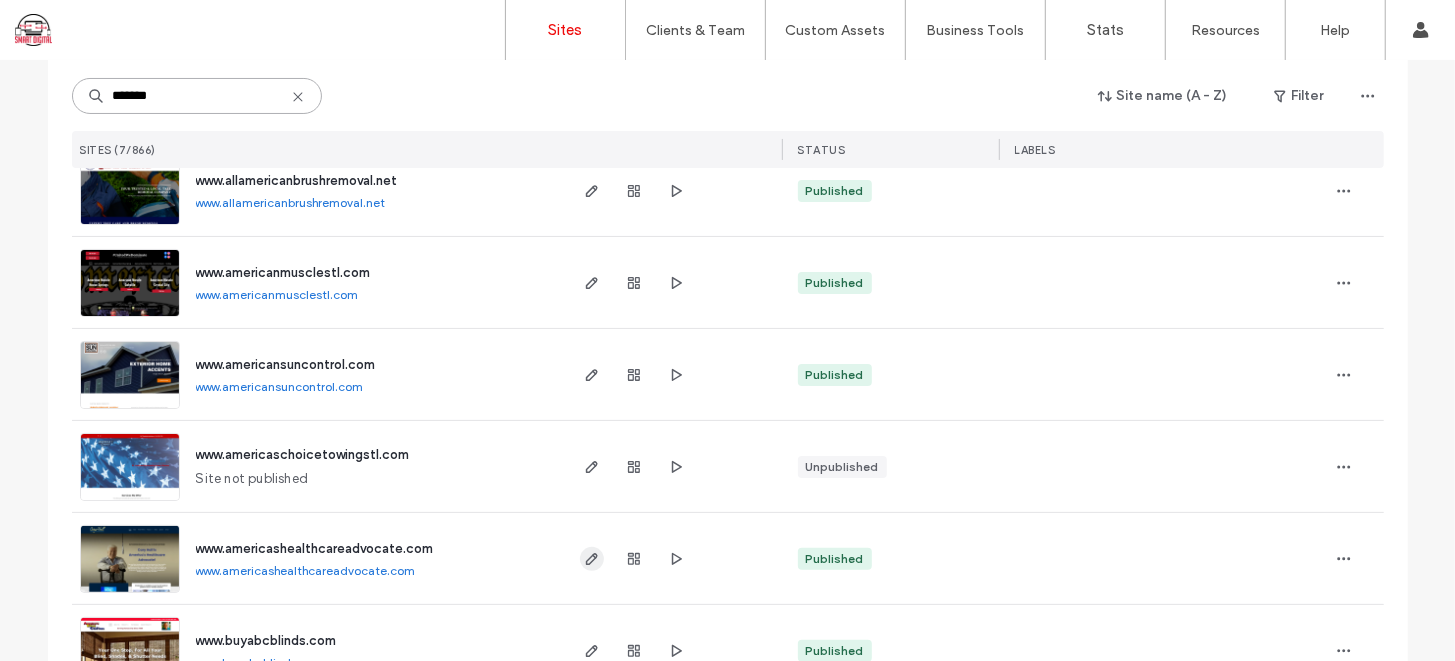 type on "*******" 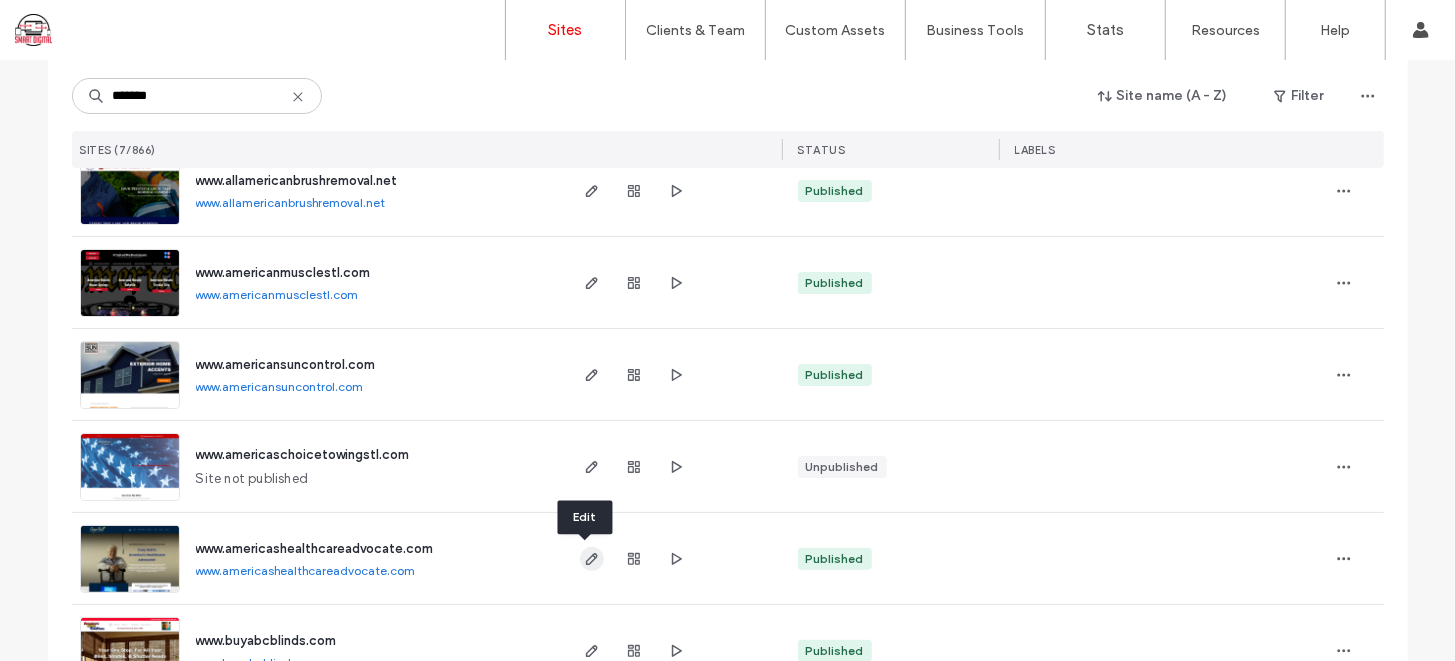 click 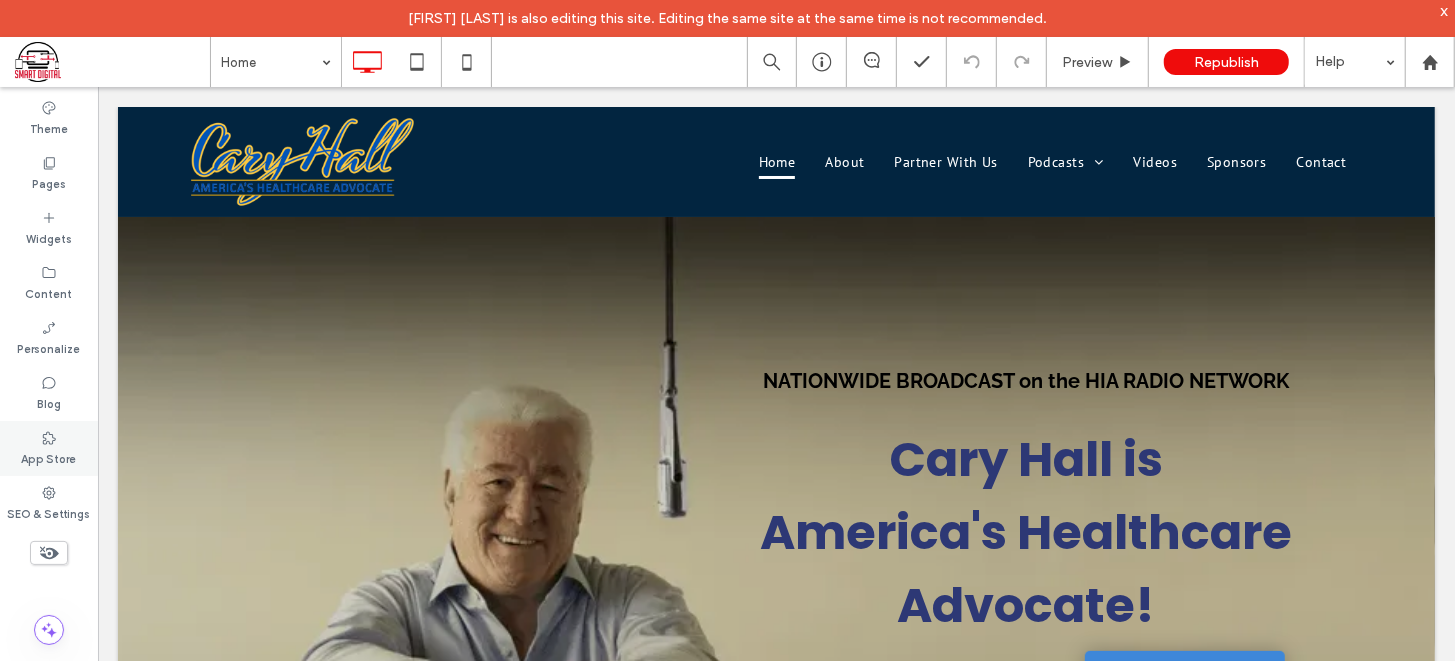 scroll, scrollTop: 0, scrollLeft: 0, axis: both 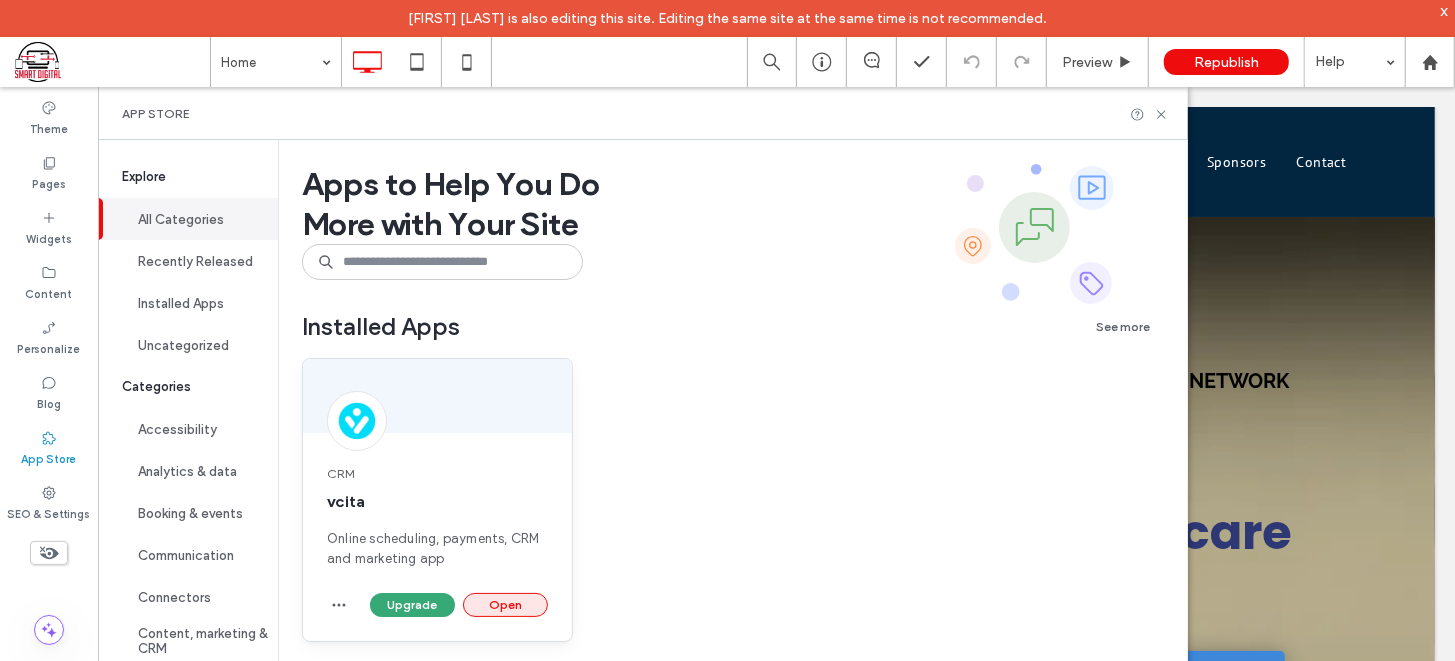 click on "Open" at bounding box center [505, 605] 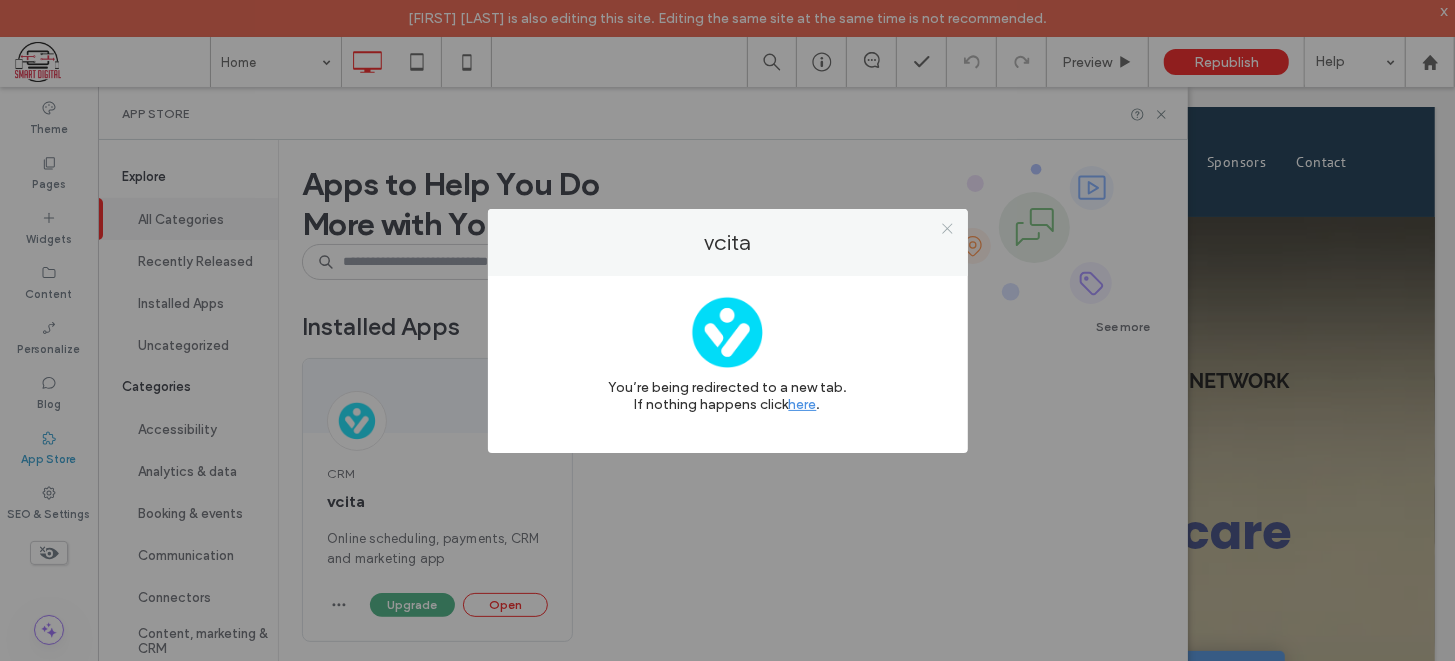 click 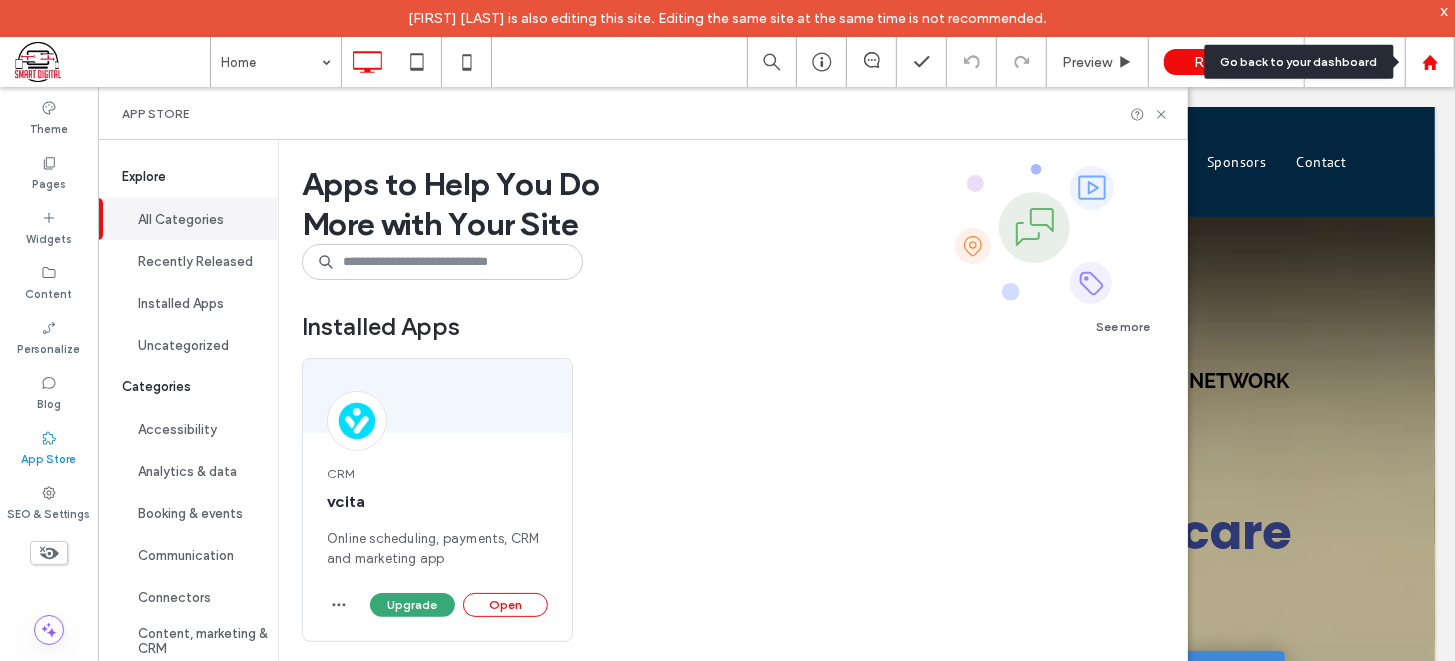 click 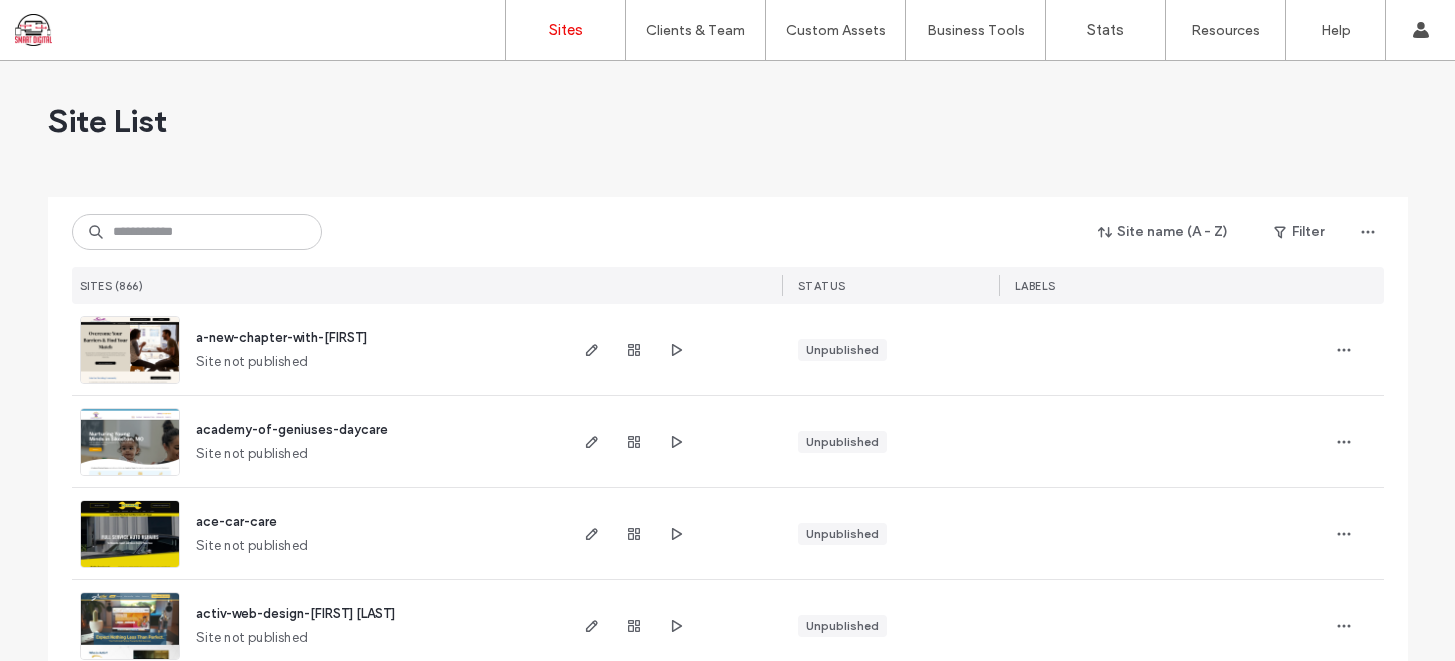 scroll, scrollTop: 0, scrollLeft: 0, axis: both 